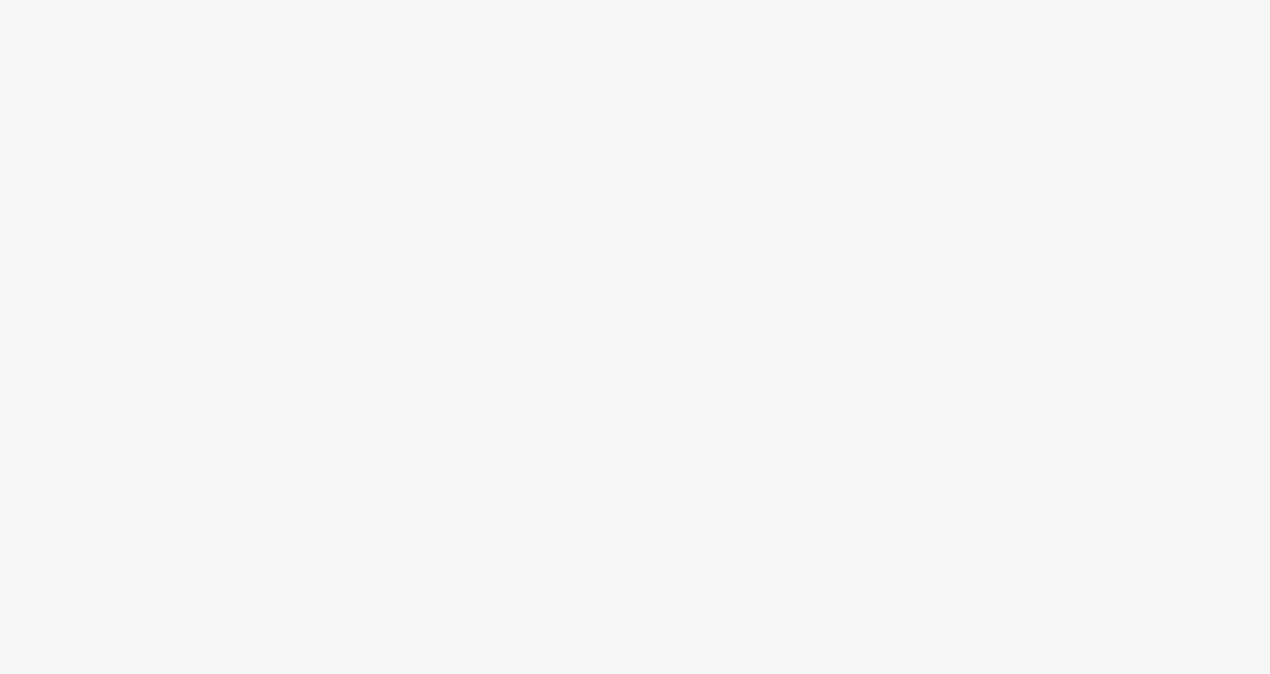 scroll, scrollTop: 0, scrollLeft: 0, axis: both 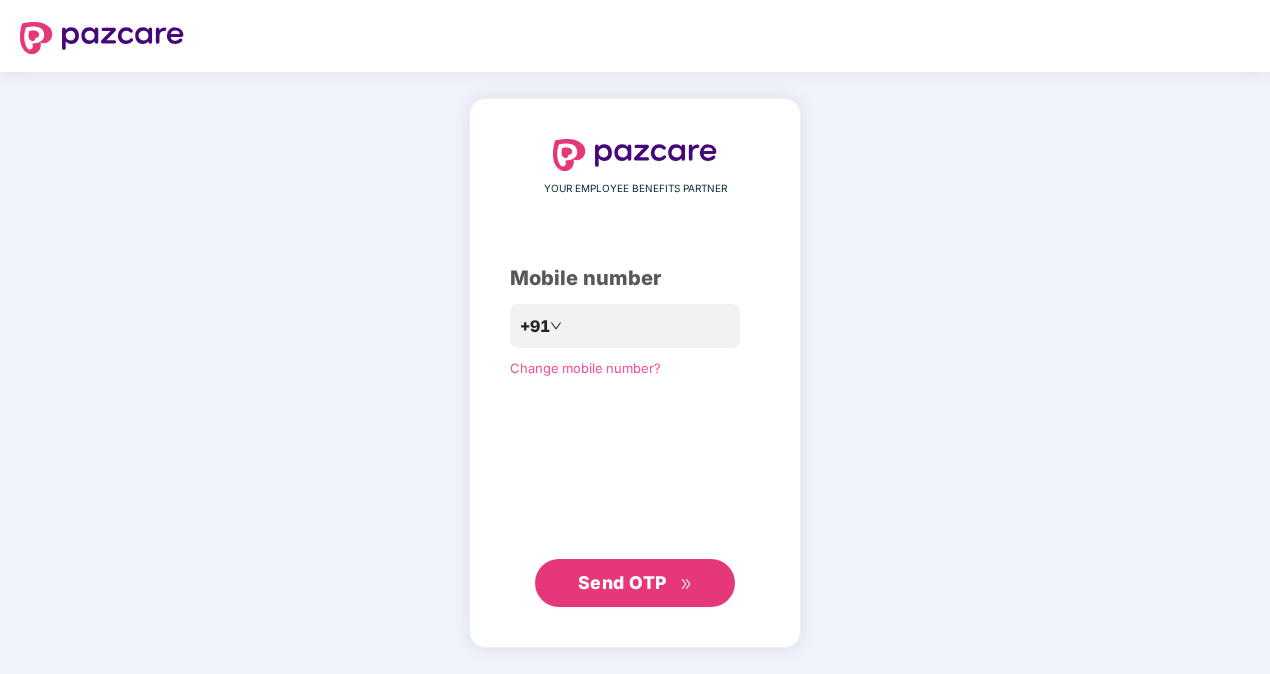 click on "Send OTP" at bounding box center [622, 582] 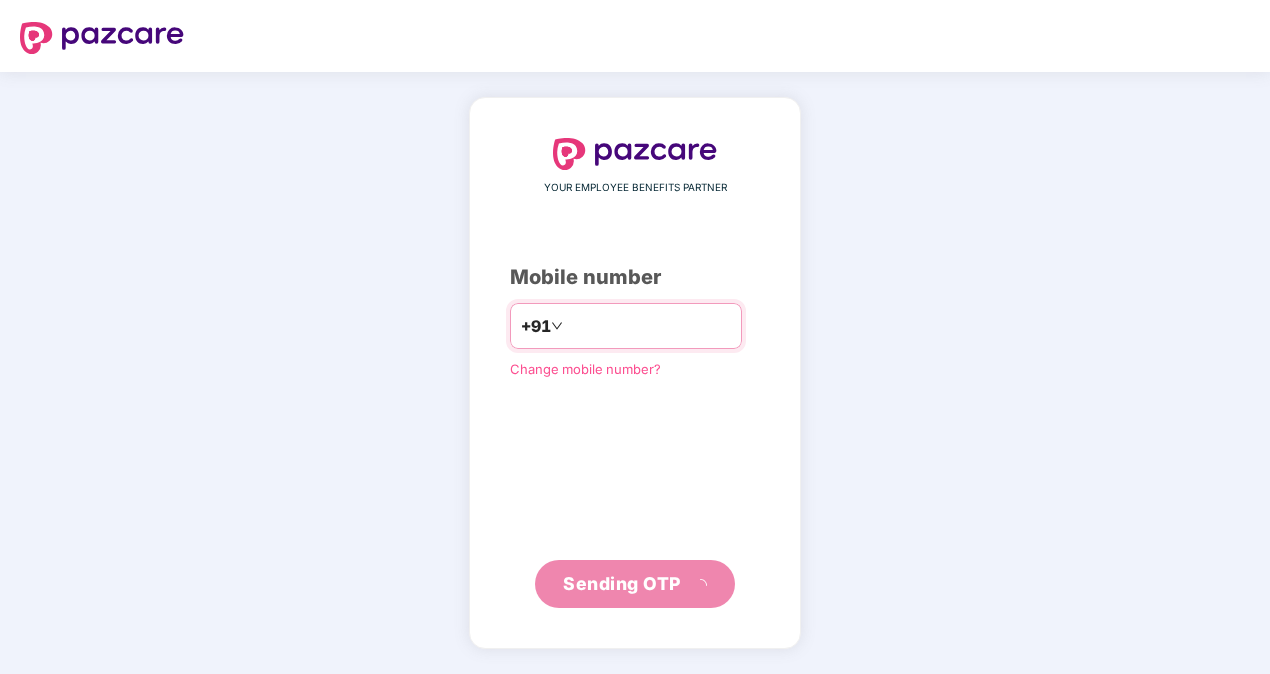 click on "**********" at bounding box center (649, 326) 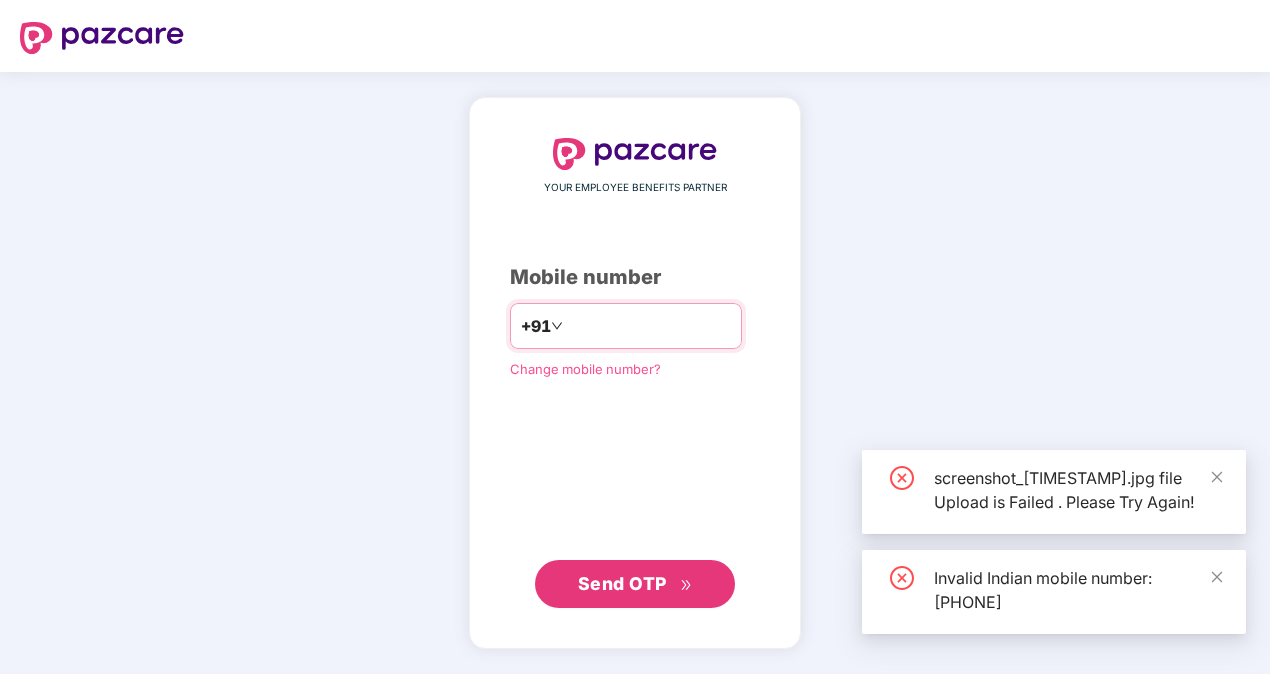 click on "**********" at bounding box center [649, 326] 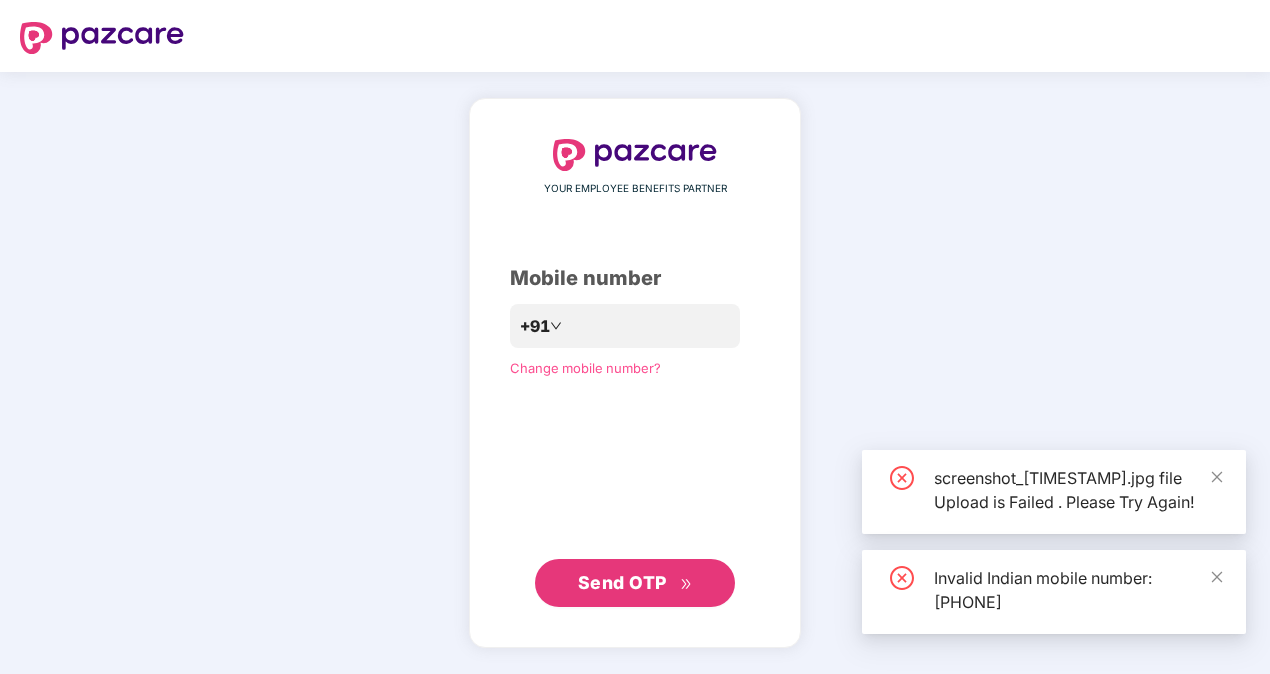 click on "Send OTP" at bounding box center (635, 583) 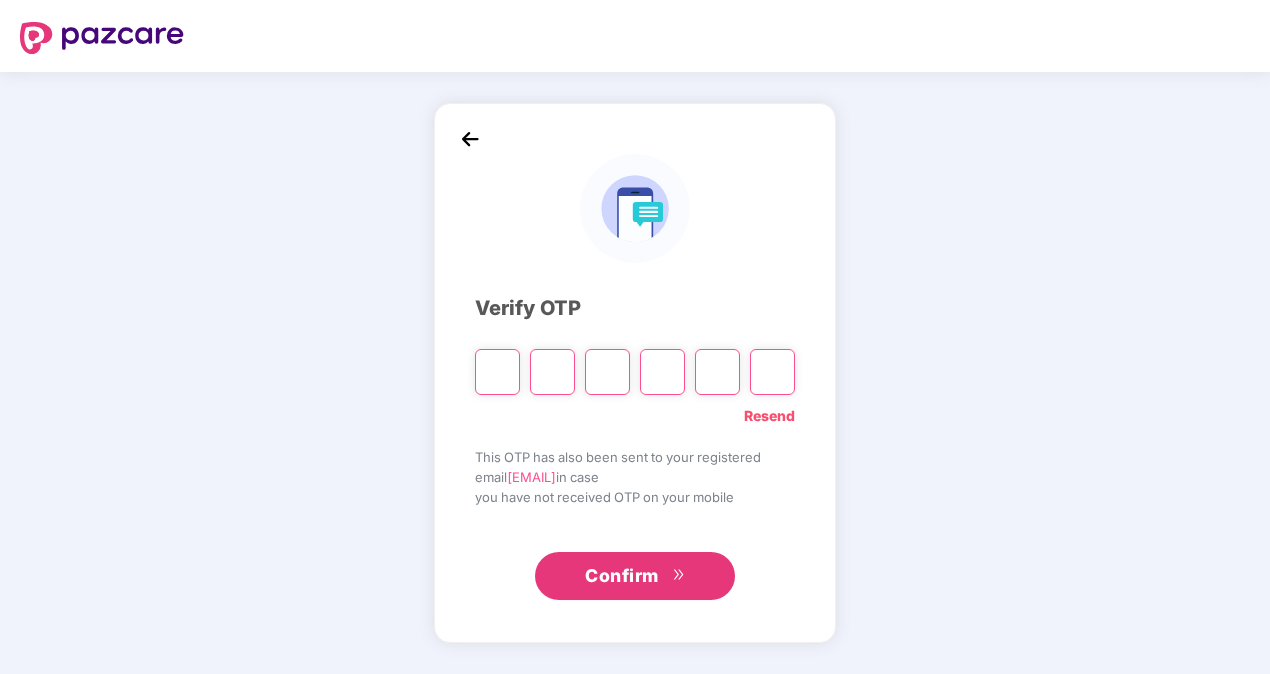 type on "*" 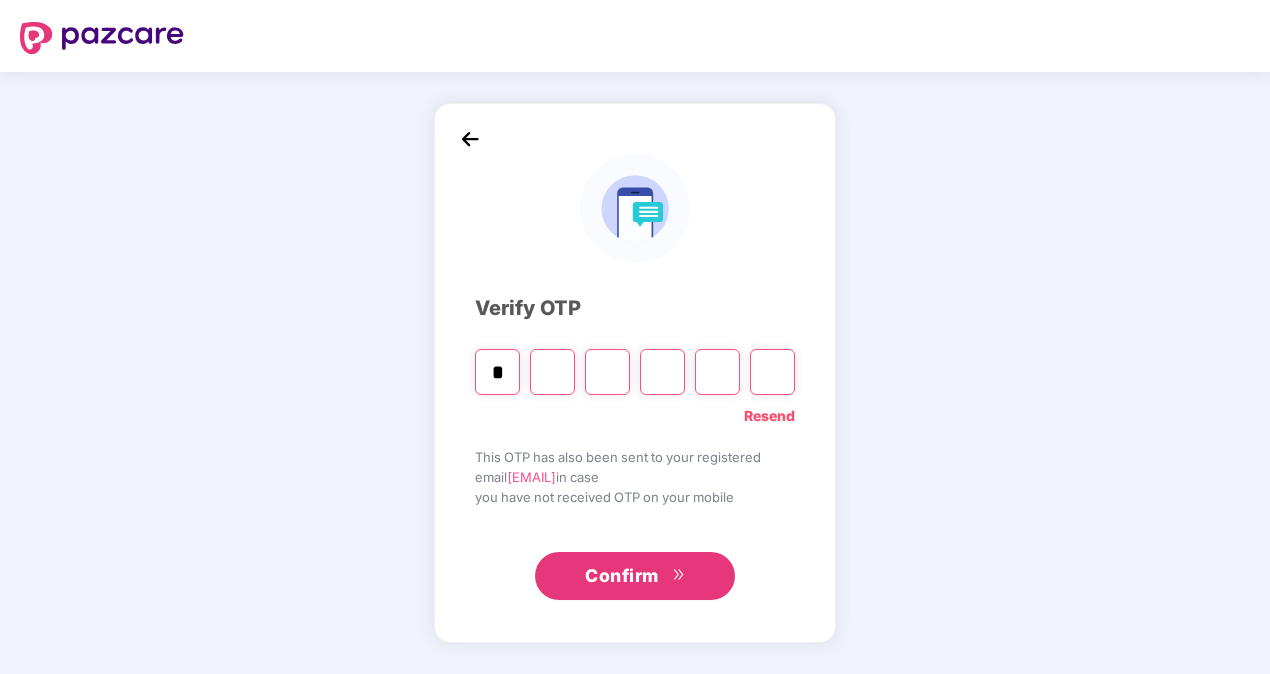 type on "*" 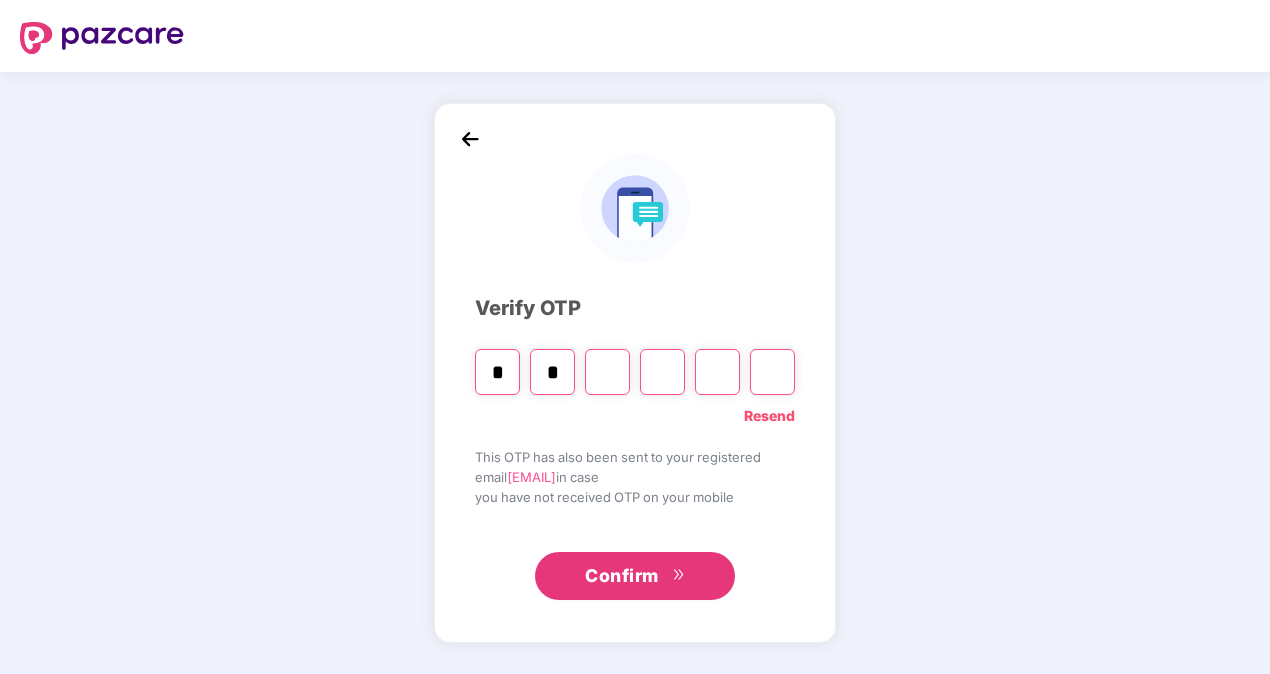 type on "*" 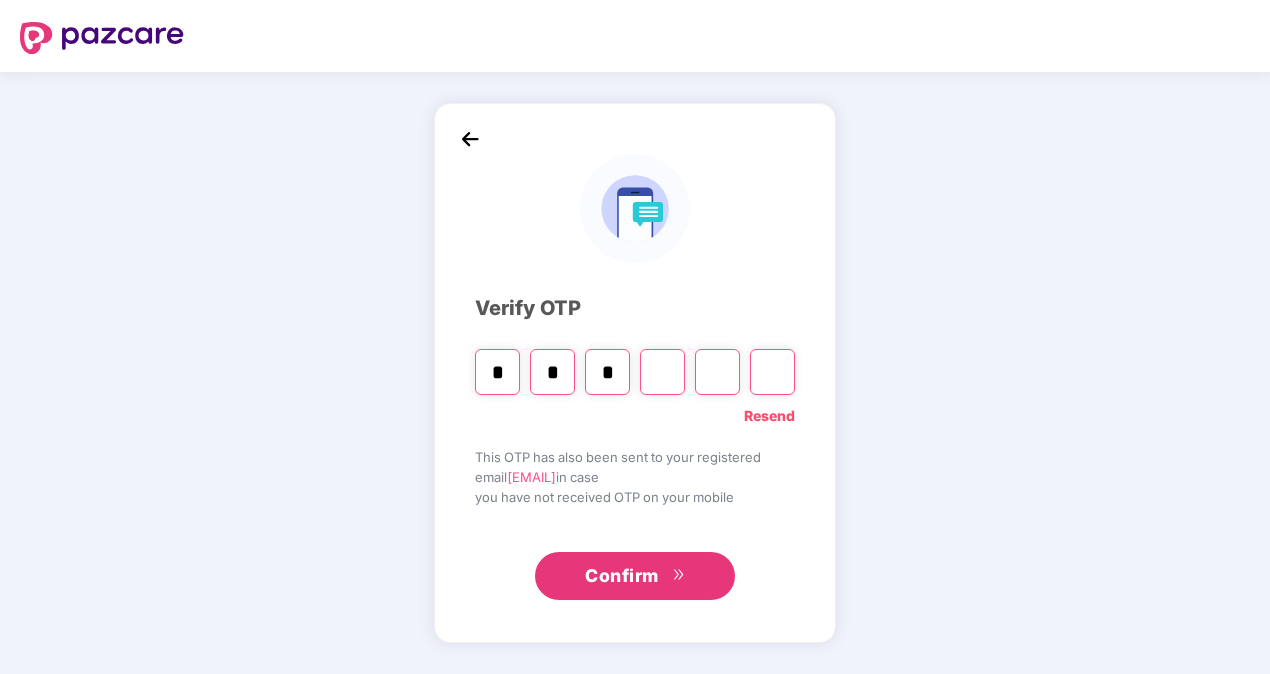 type on "*" 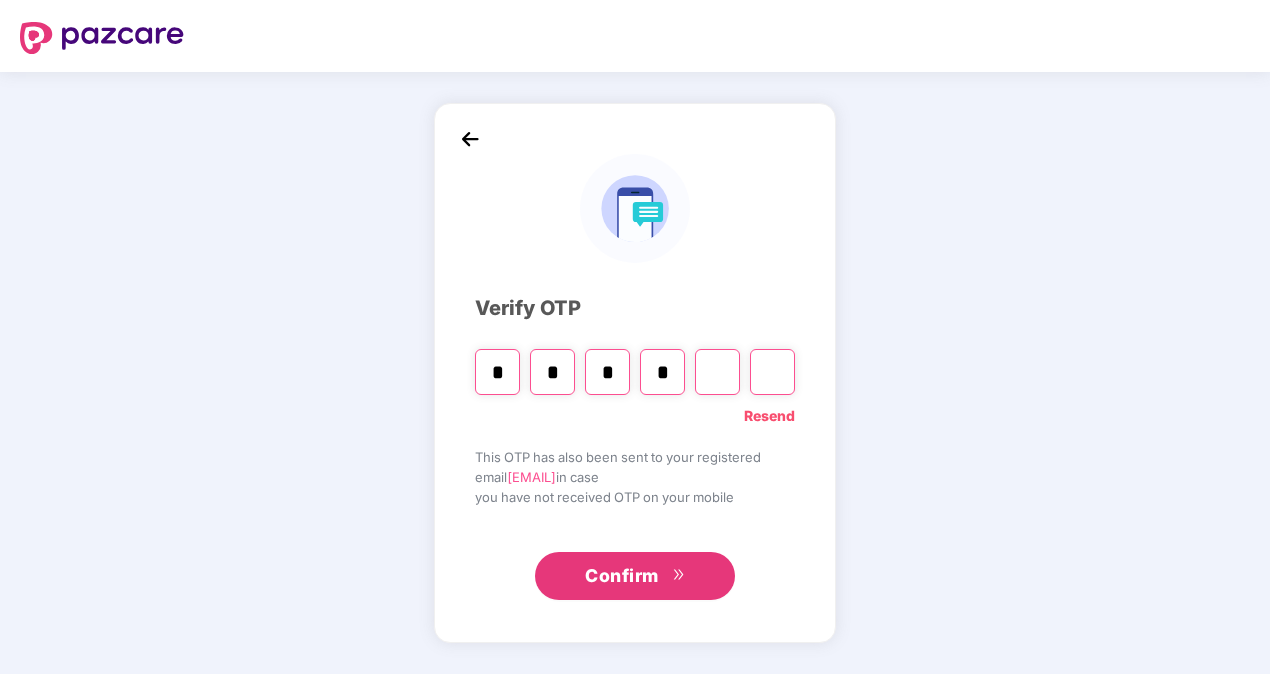 type on "*" 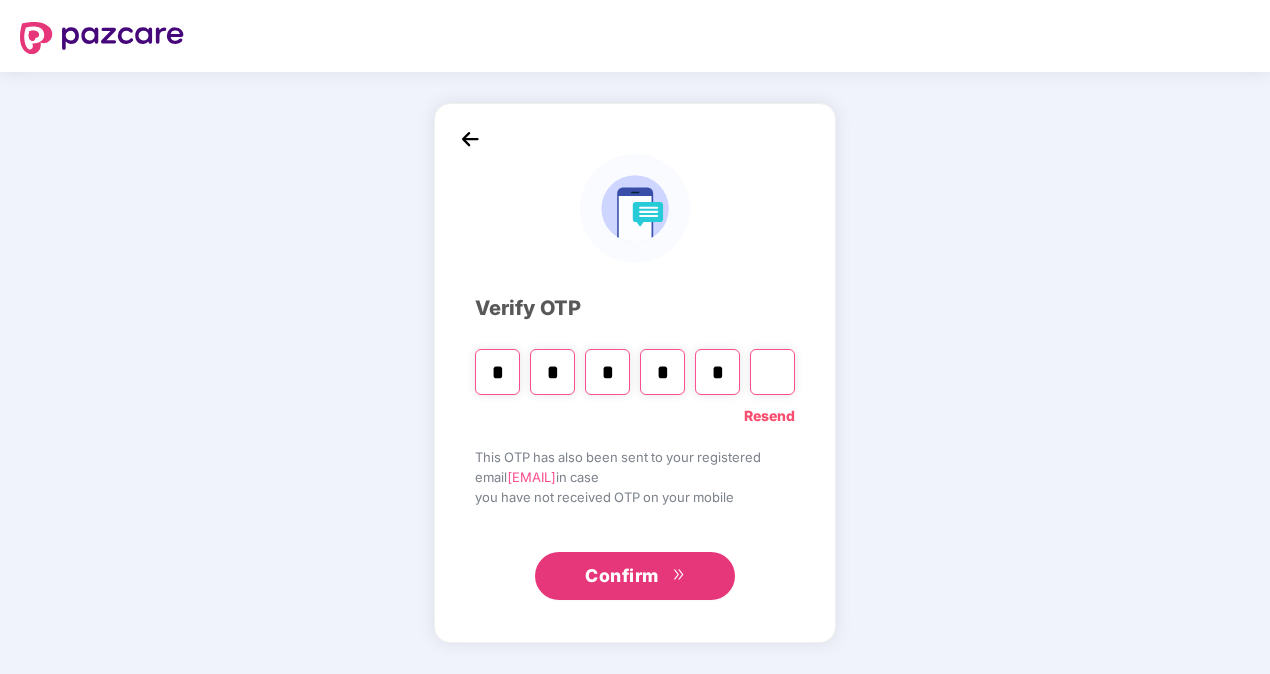 type on "*" 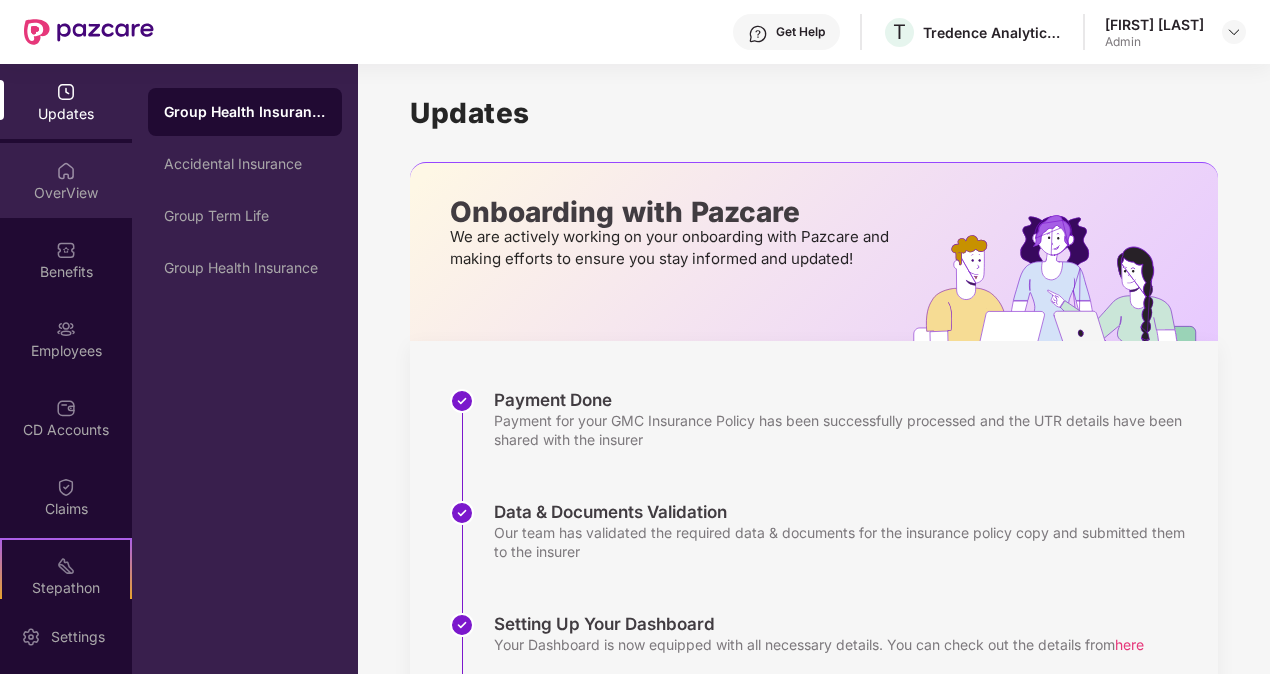 click on "OverView" at bounding box center (66, 180) 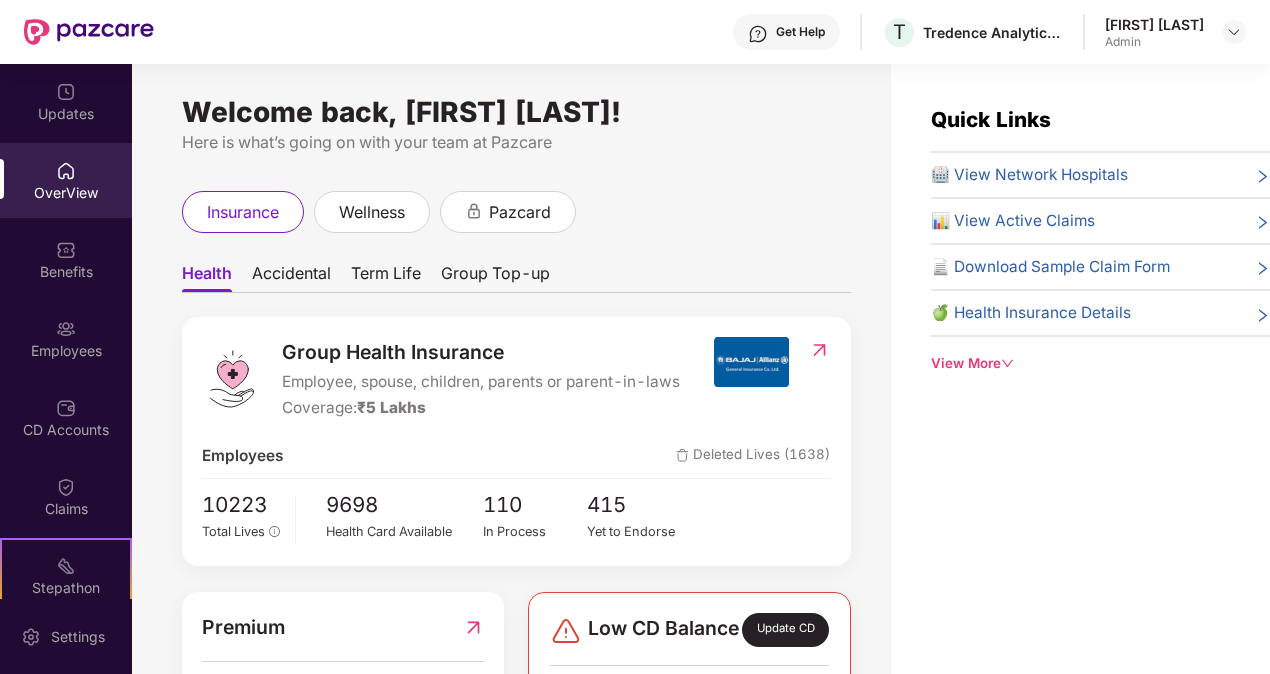 click on "Accidental" at bounding box center (291, 277) 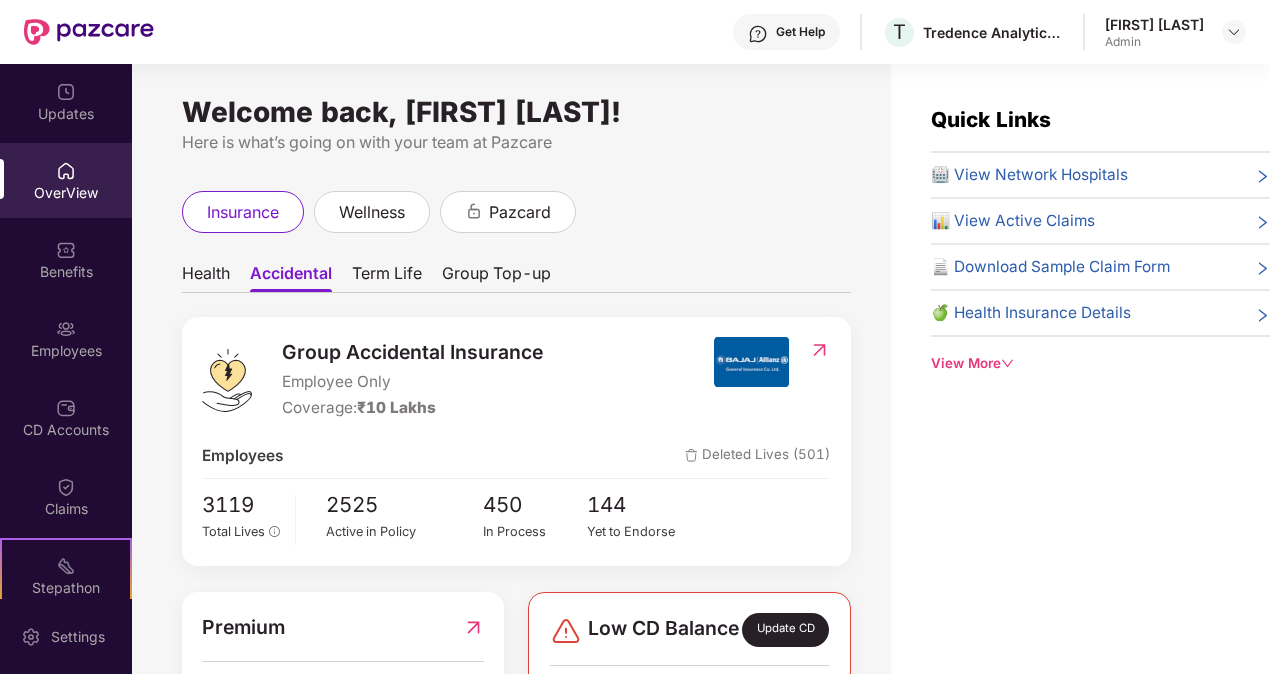 click on "Term Life" at bounding box center [387, 277] 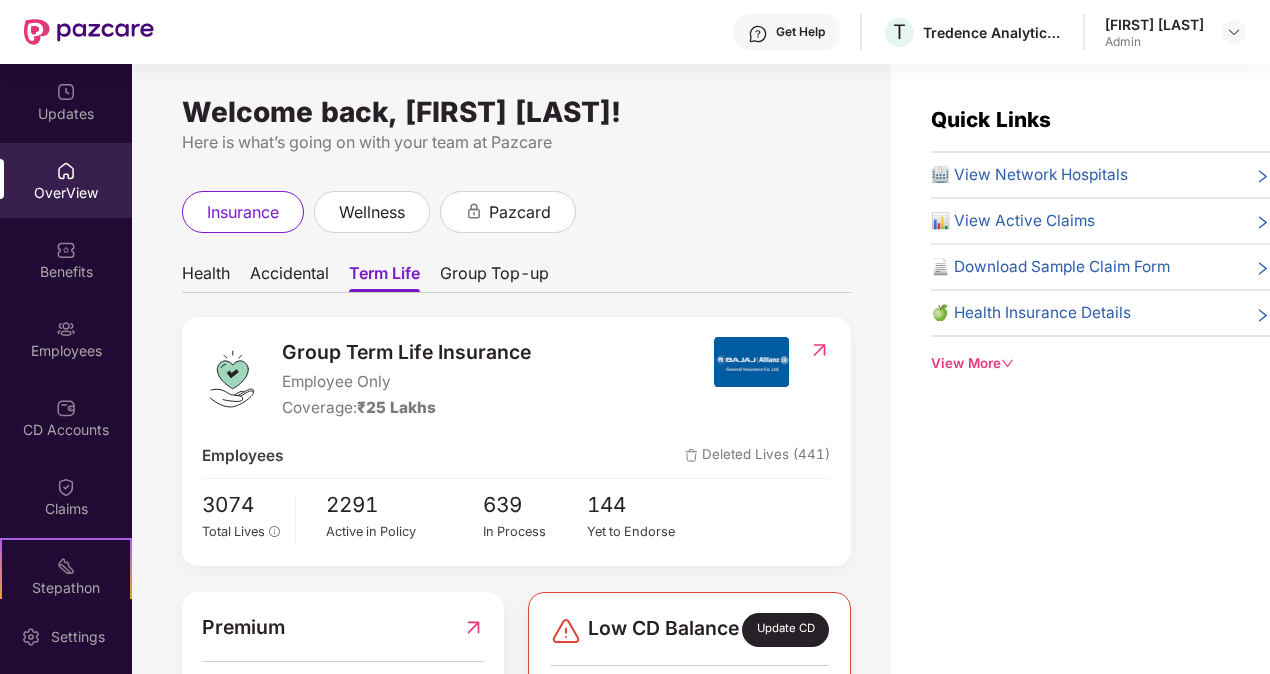 click on "Group Top-up" at bounding box center [494, 277] 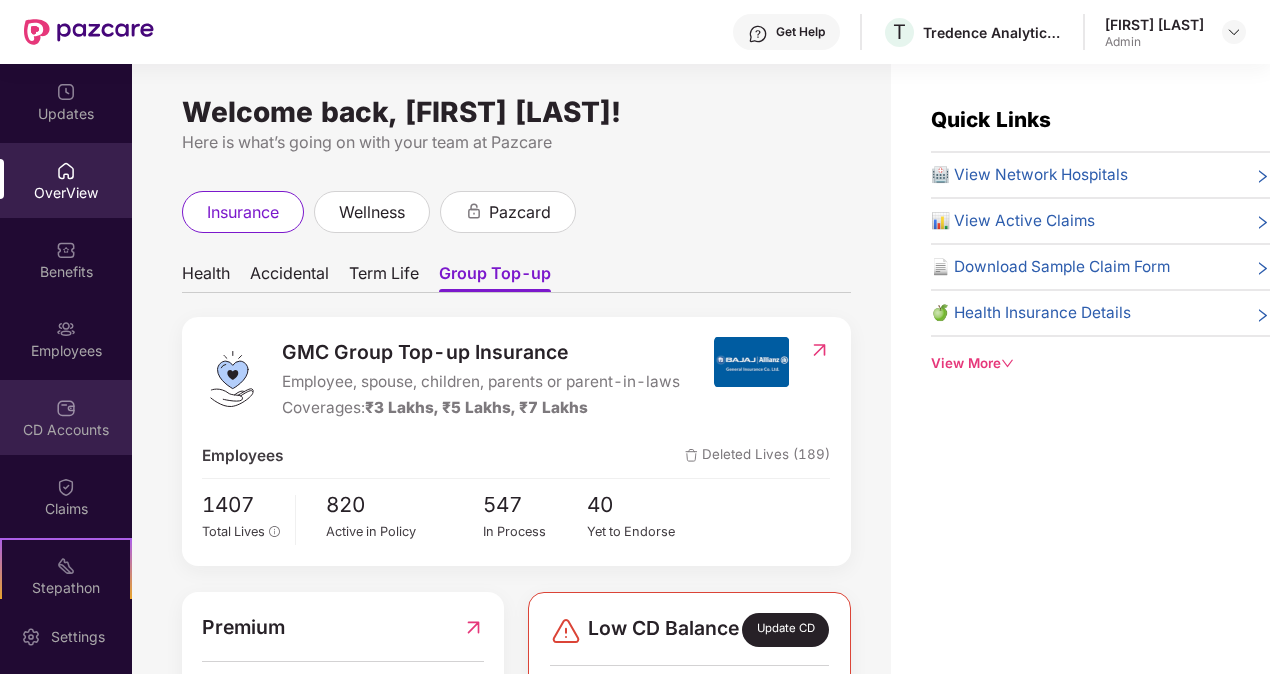 click on "CD Accounts" at bounding box center (66, 430) 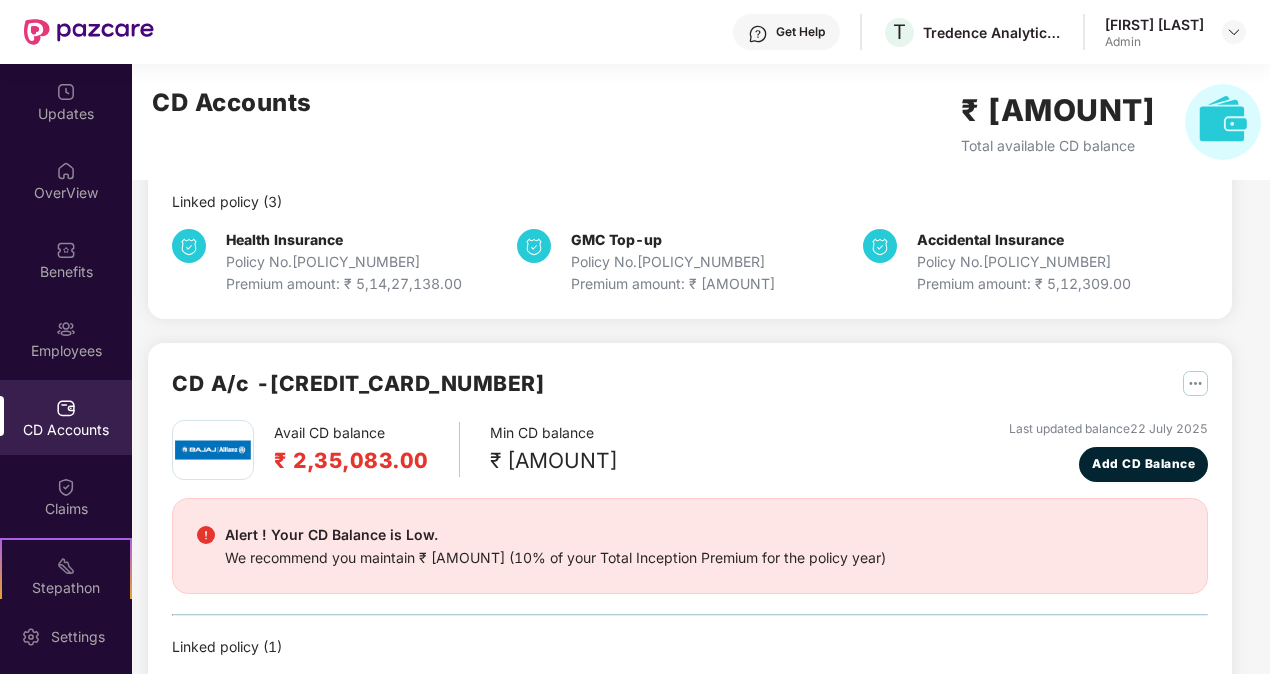 scroll, scrollTop: 416, scrollLeft: 0, axis: vertical 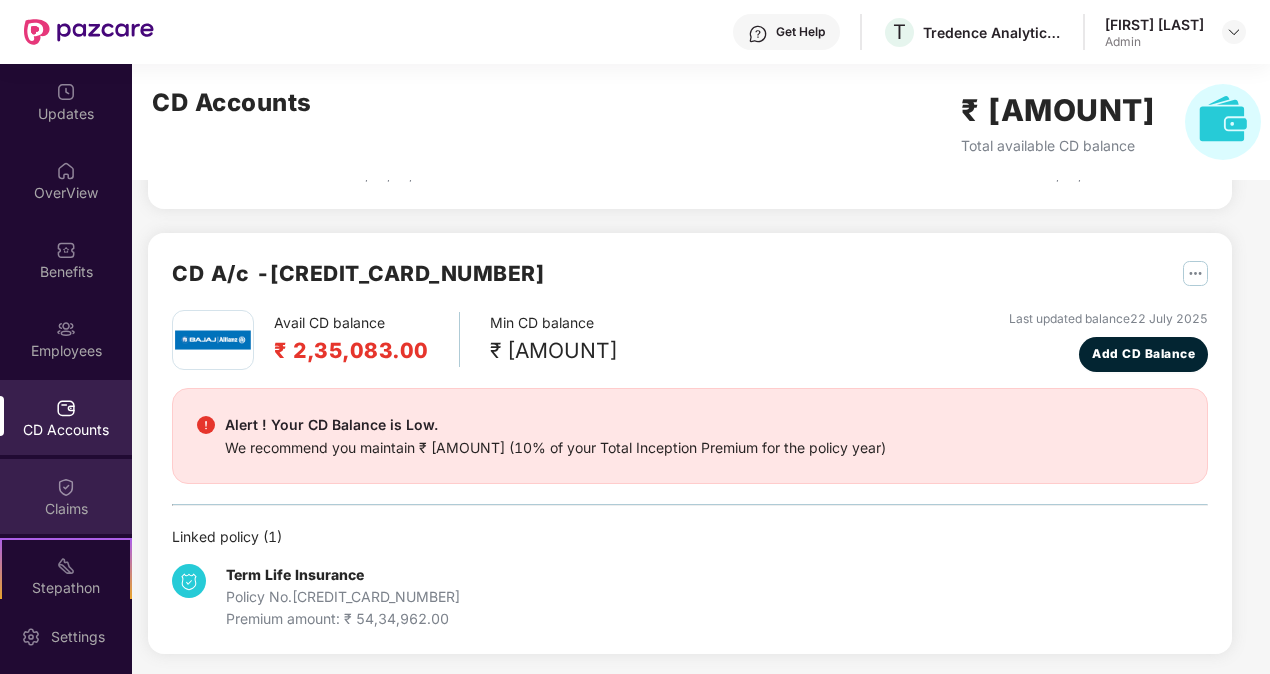 click on "Claims" at bounding box center (66, 509) 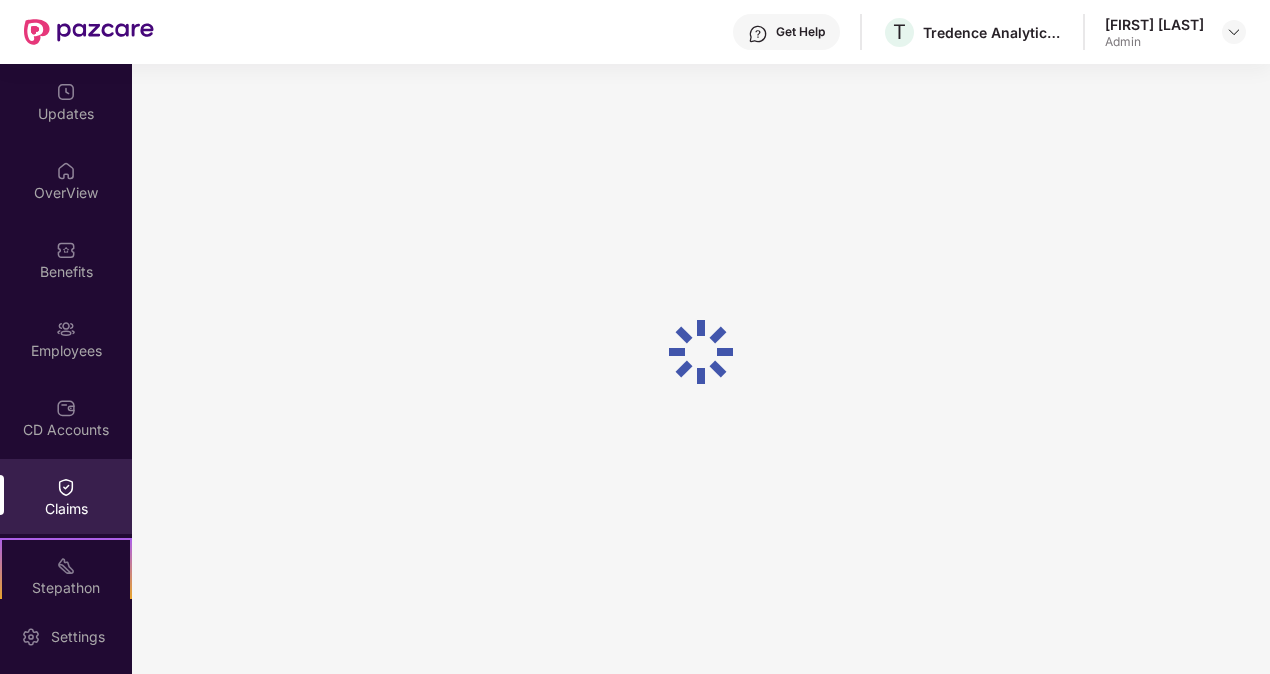 scroll, scrollTop: 0, scrollLeft: 0, axis: both 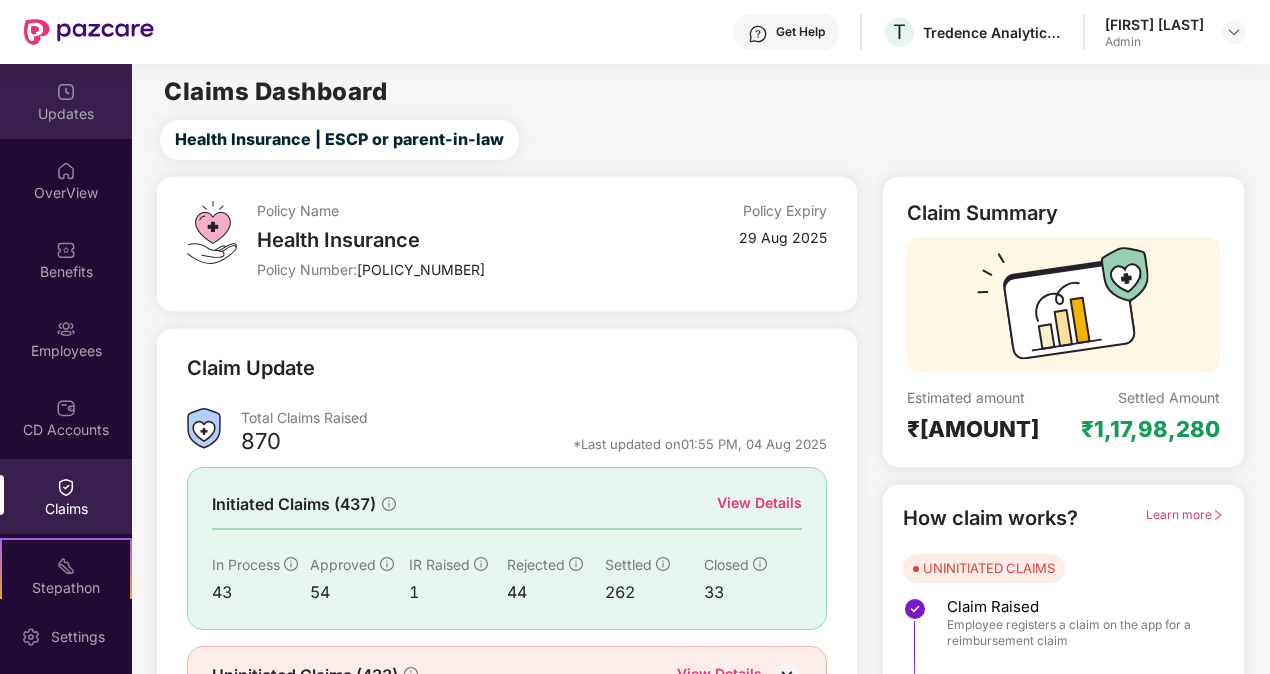 click at bounding box center [66, 92] 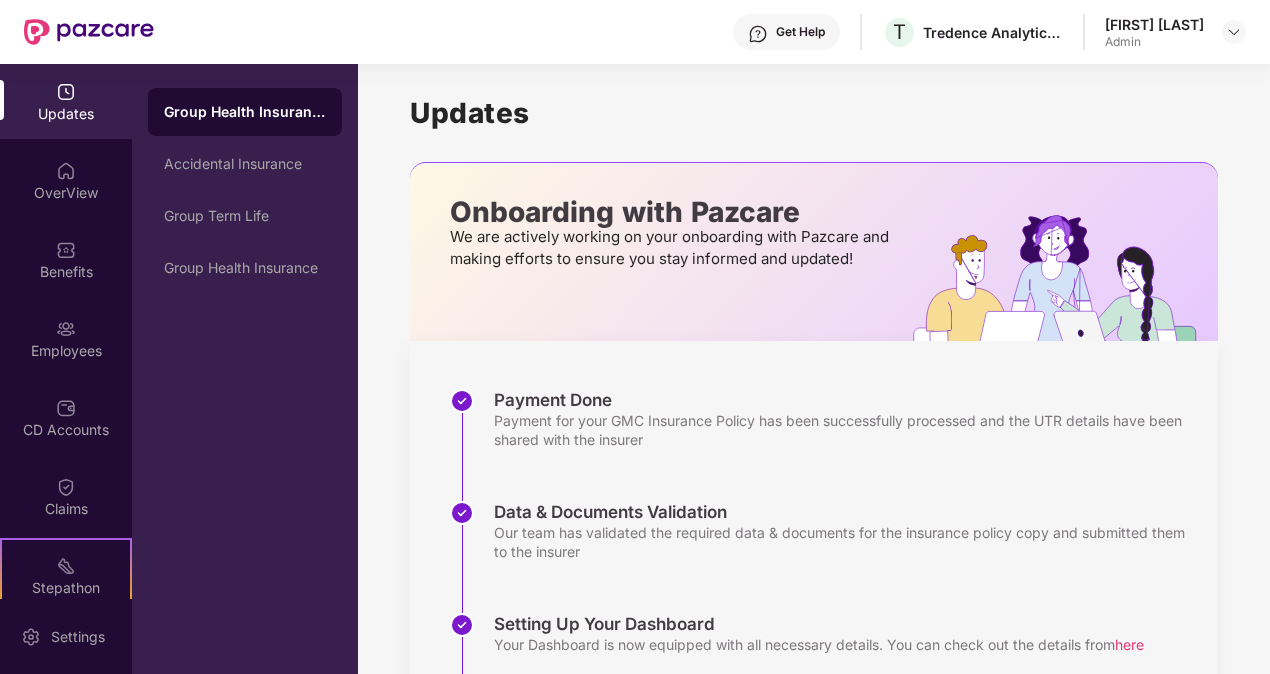 click at bounding box center (66, 92) 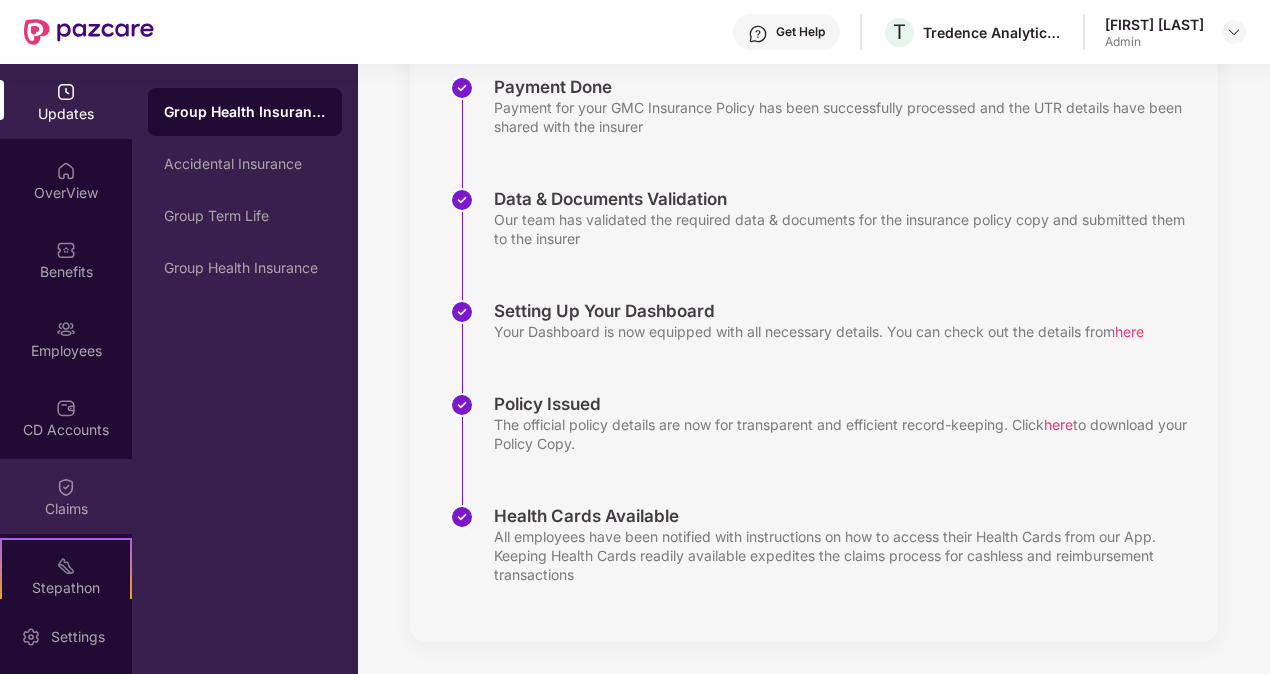 click on "Claims" at bounding box center (66, 496) 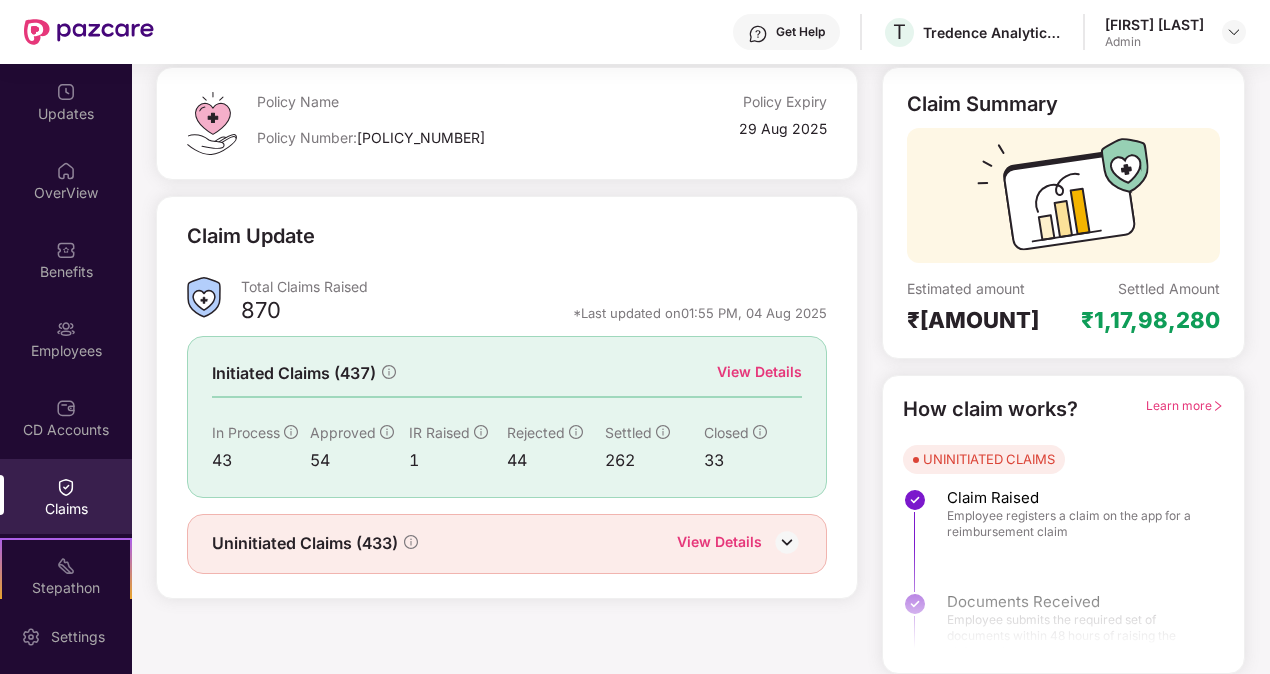 scroll, scrollTop: 108, scrollLeft: 0, axis: vertical 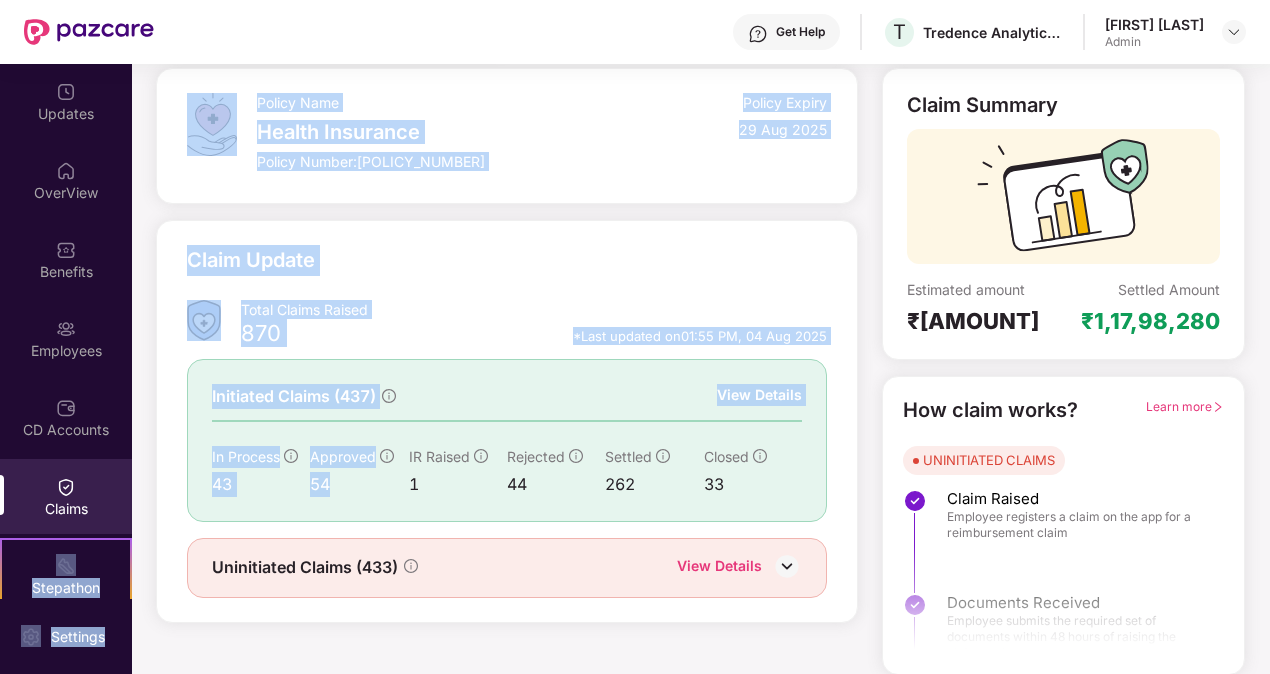 drag, startPoint x: 86, startPoint y: 490, endPoint x: 389, endPoint y: 487, distance: 303.01486 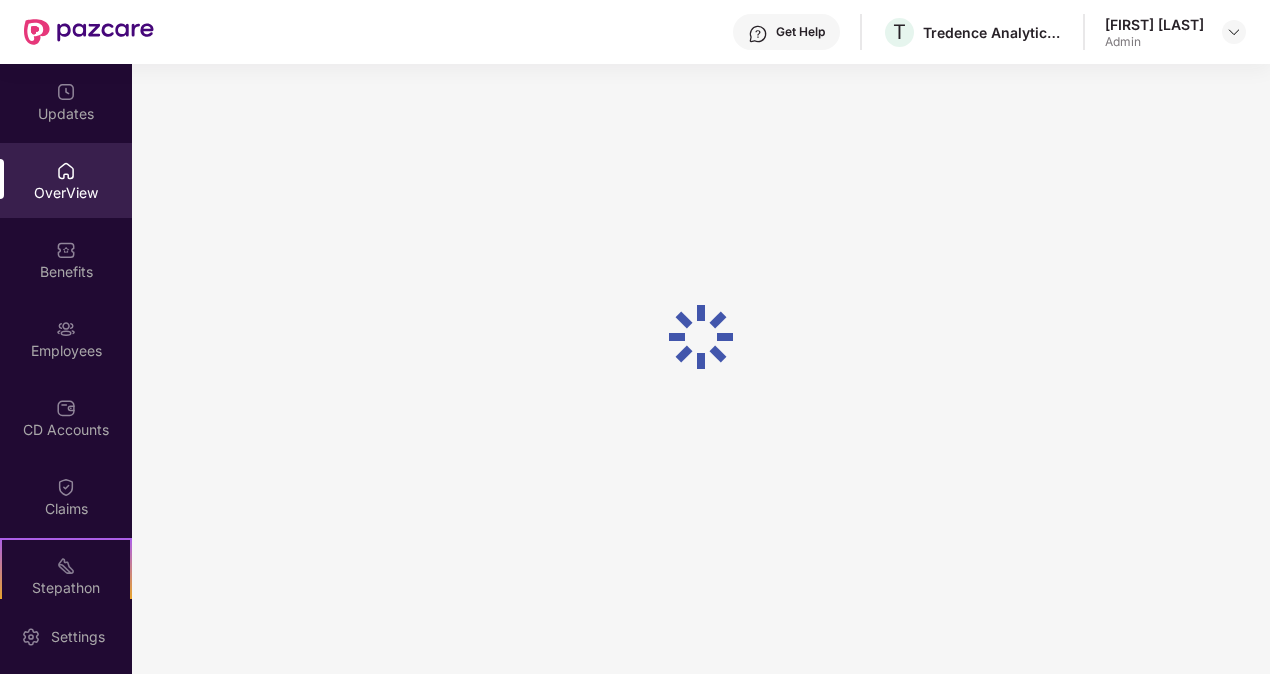 scroll, scrollTop: 64, scrollLeft: 0, axis: vertical 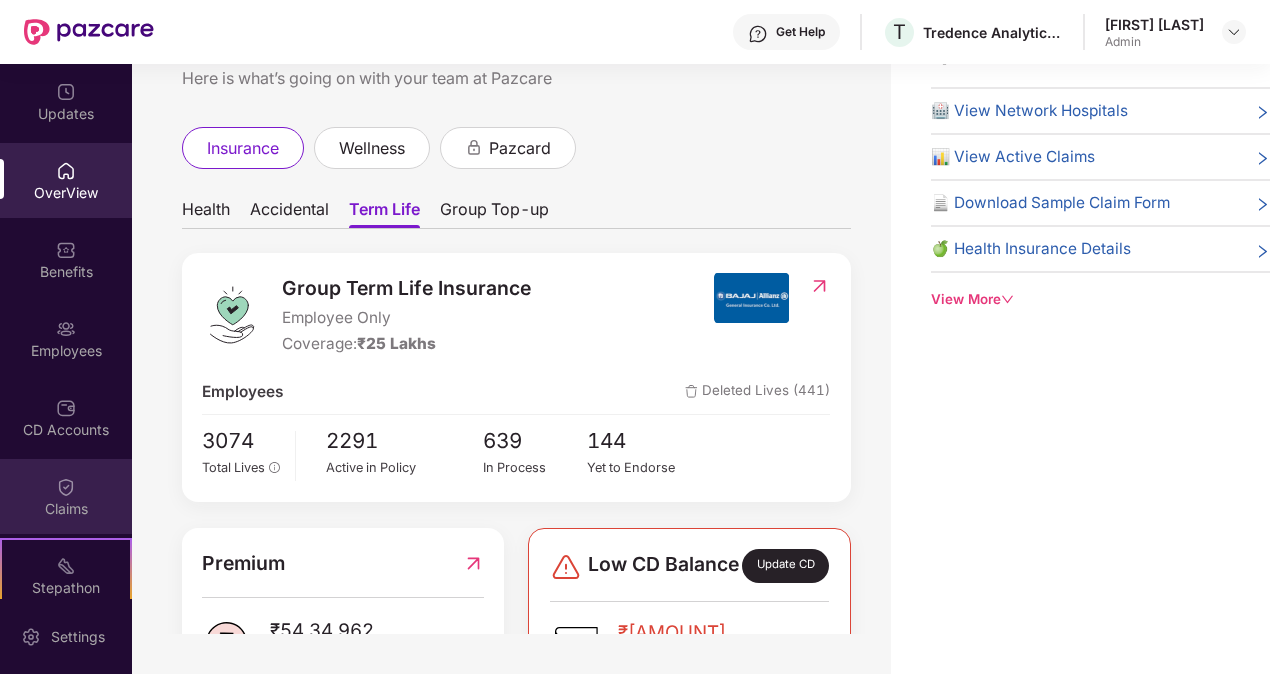 click on "Claims" at bounding box center (66, 509) 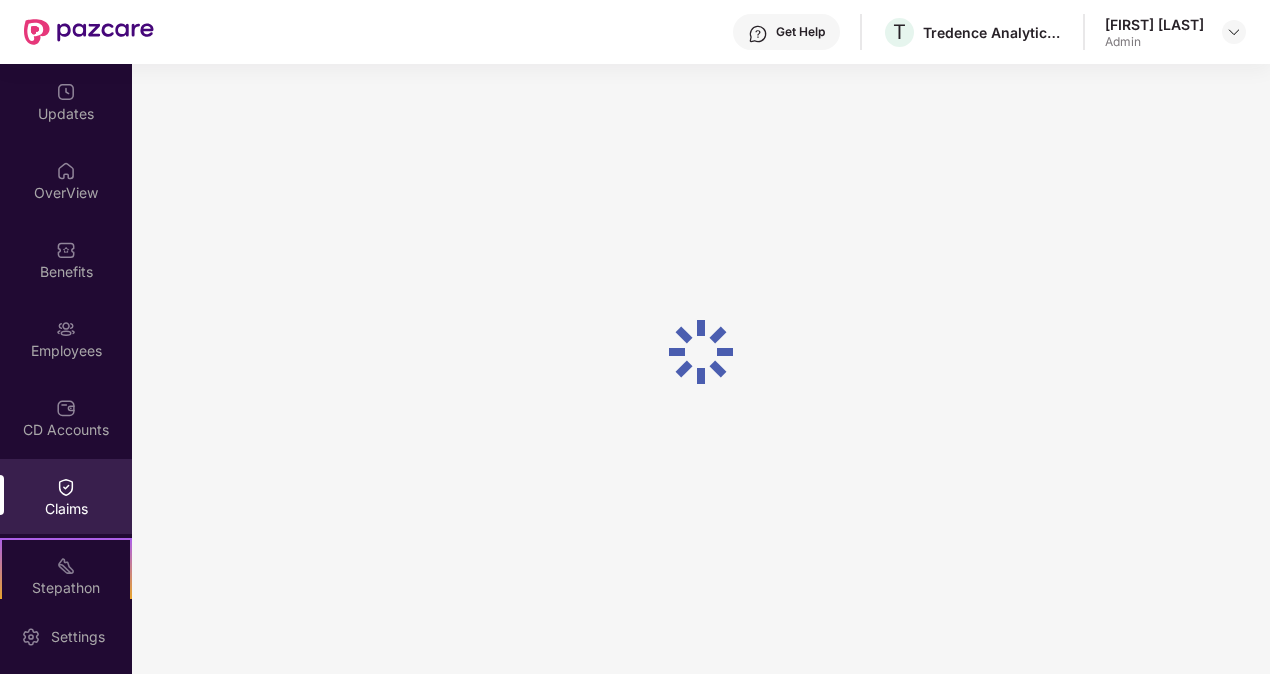 scroll, scrollTop: 0, scrollLeft: 0, axis: both 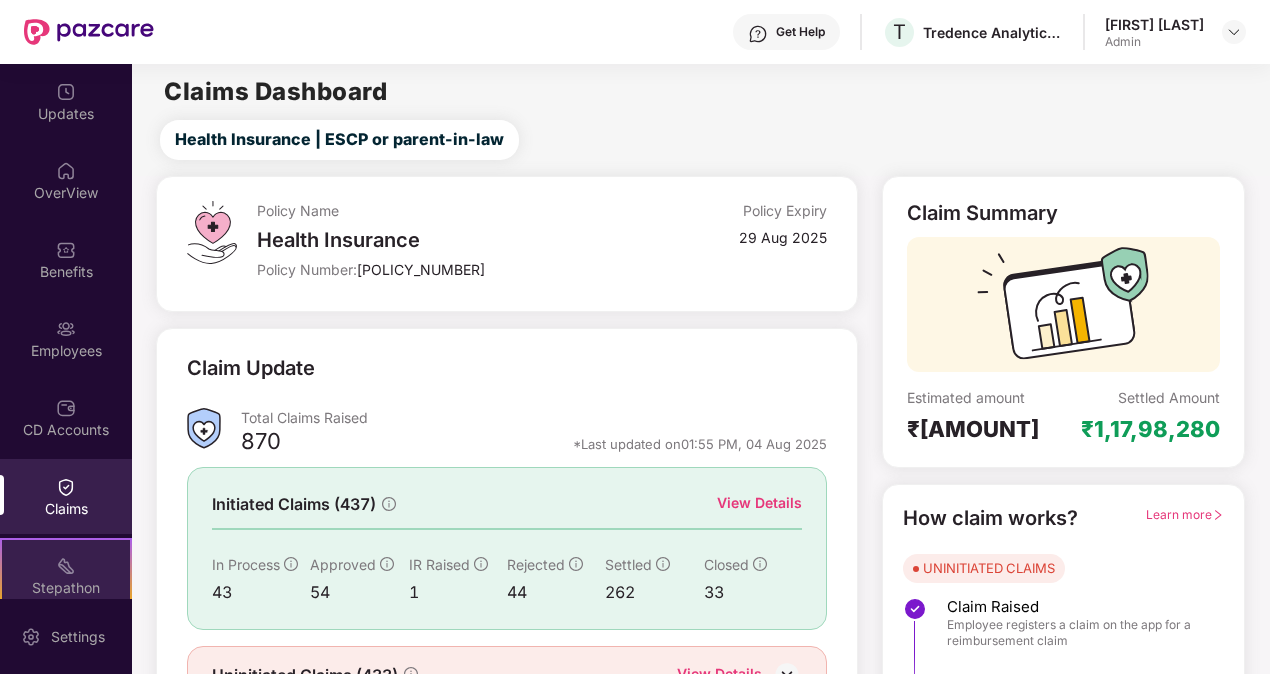 click on "Stepathon New Challenge" at bounding box center [66, 575] 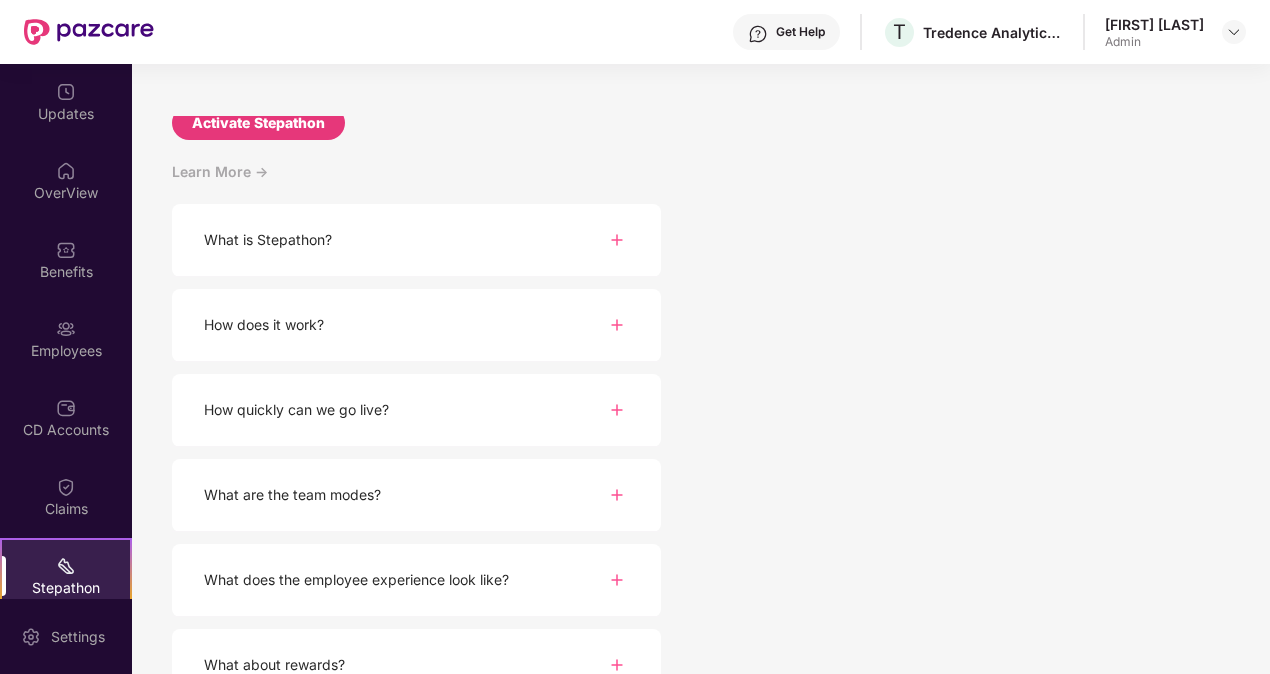 scroll, scrollTop: 223, scrollLeft: 0, axis: vertical 